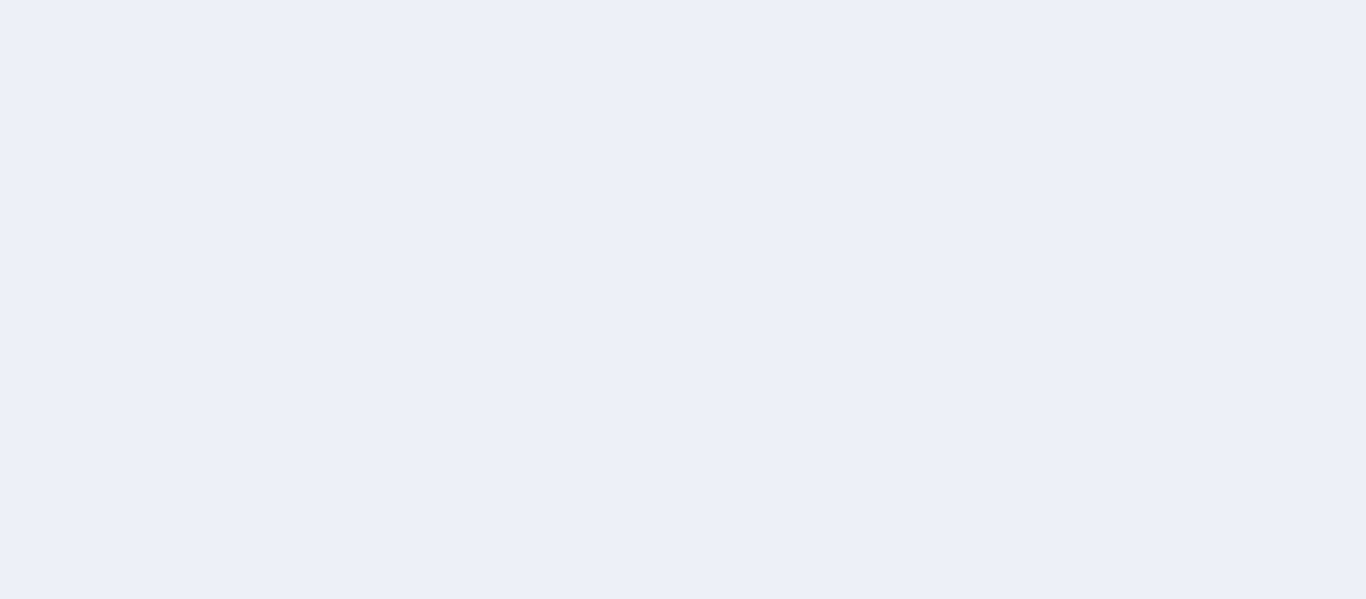 scroll, scrollTop: 0, scrollLeft: 0, axis: both 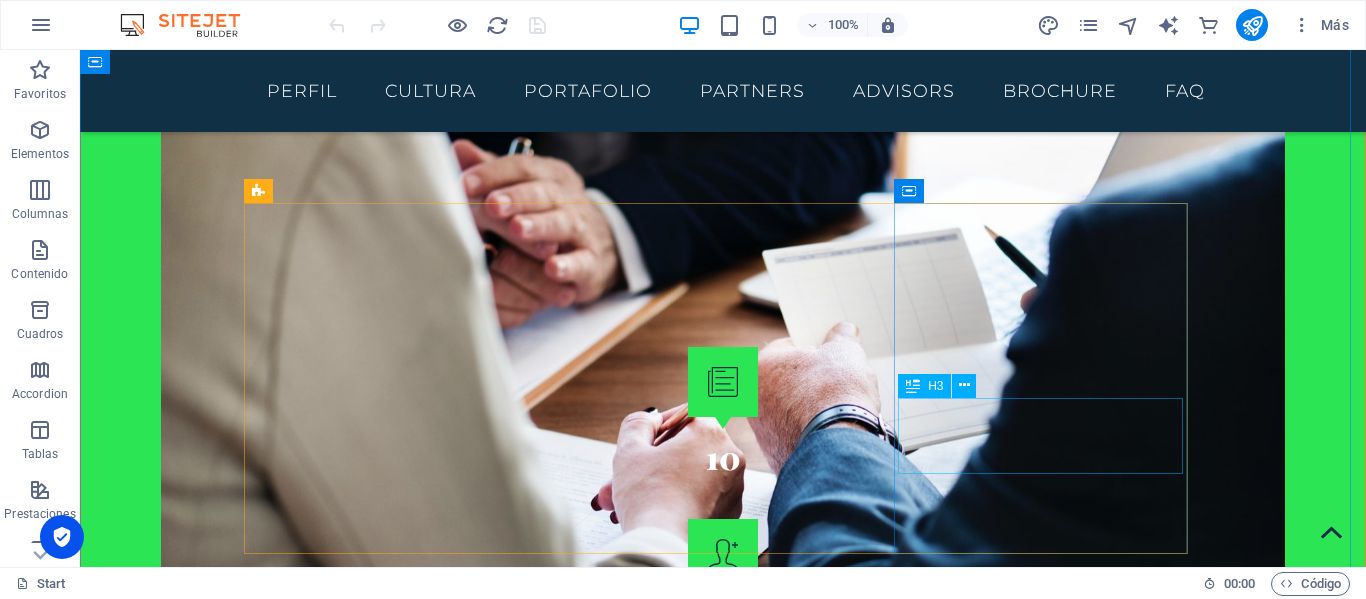 click on "WILFREDO RODRIGUEZ" at bounding box center (723, 7662) 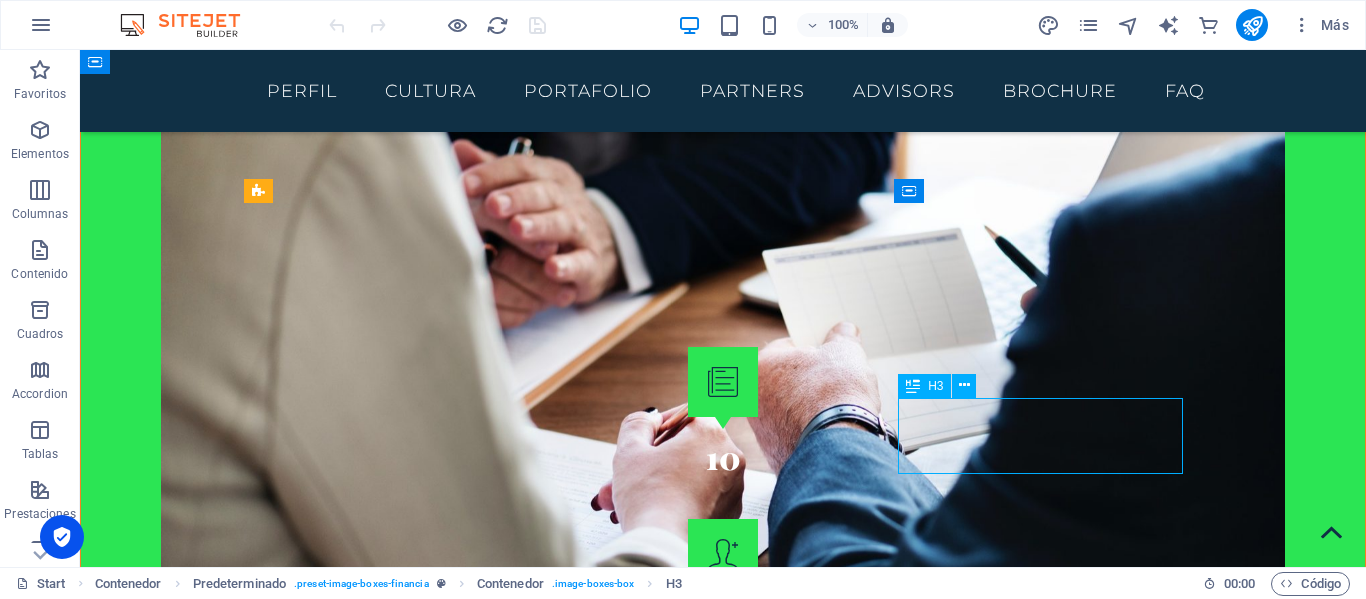 click on "WILFREDO RODRIGUEZ" at bounding box center [723, 7662] 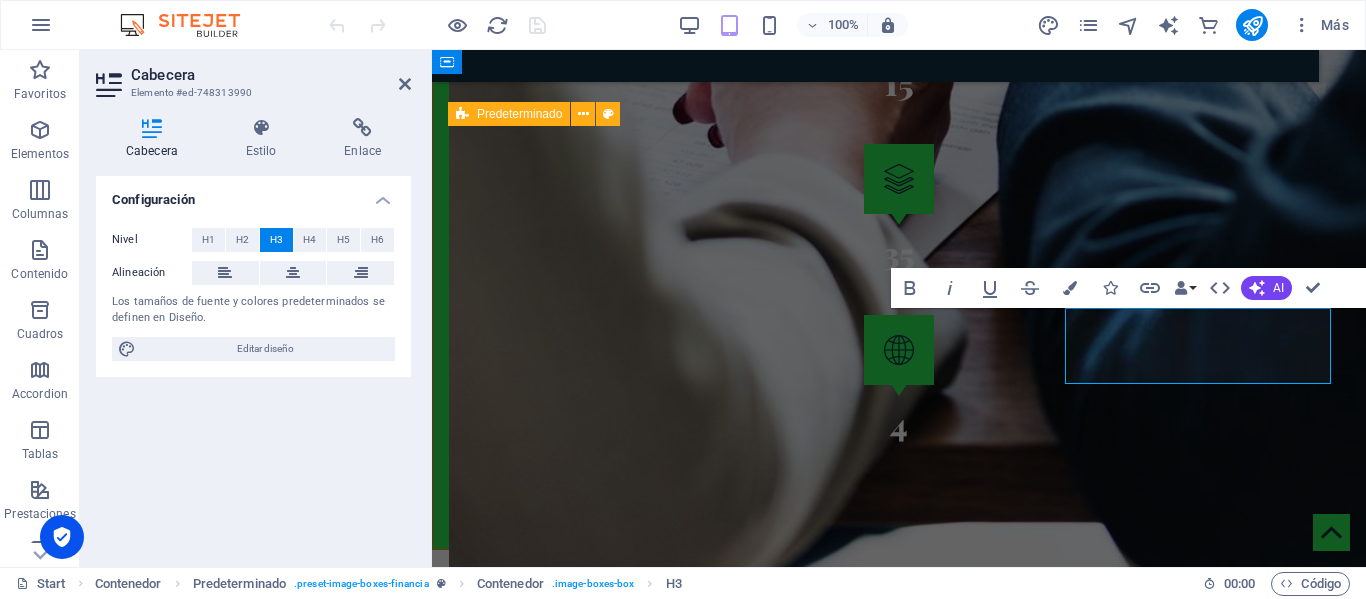 scroll, scrollTop: 4814, scrollLeft: 0, axis: vertical 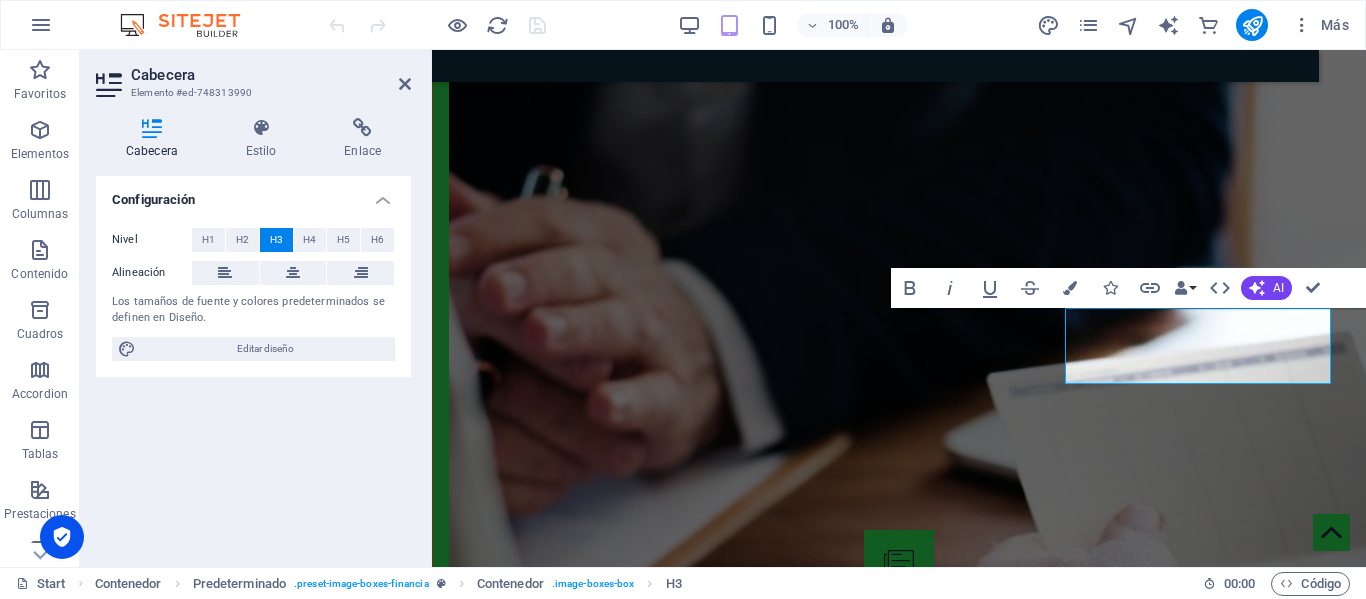 click on "100% Más" at bounding box center (683, 25) 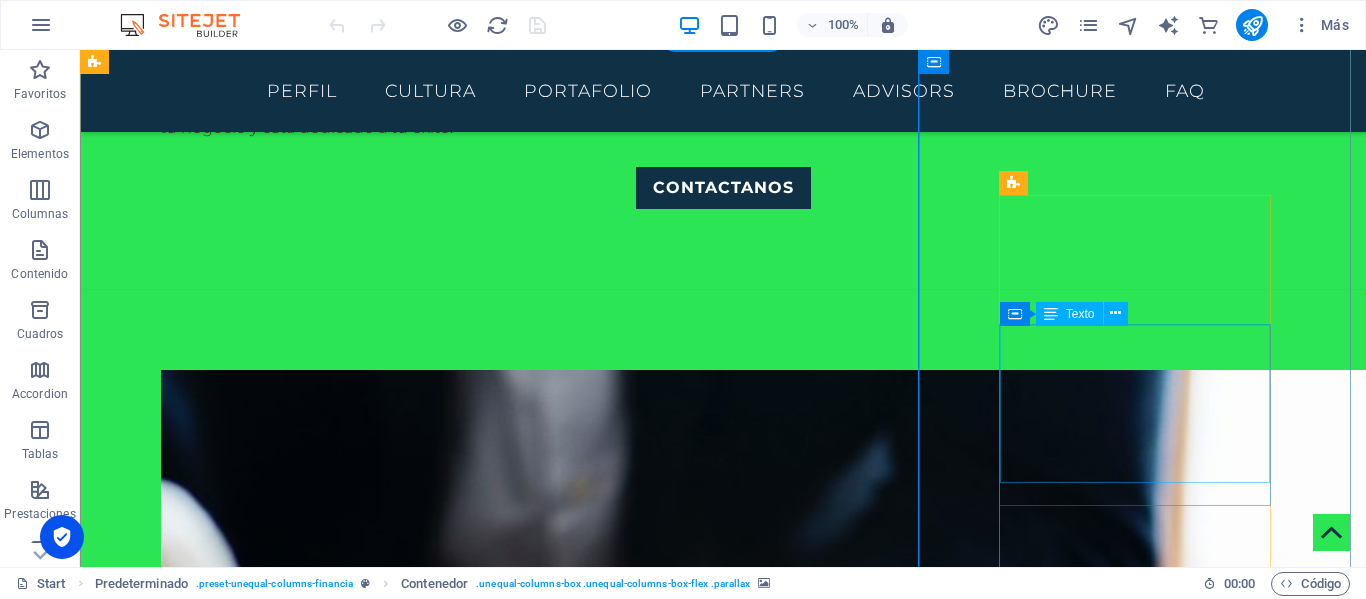 scroll, scrollTop: 6140, scrollLeft: 0, axis: vertical 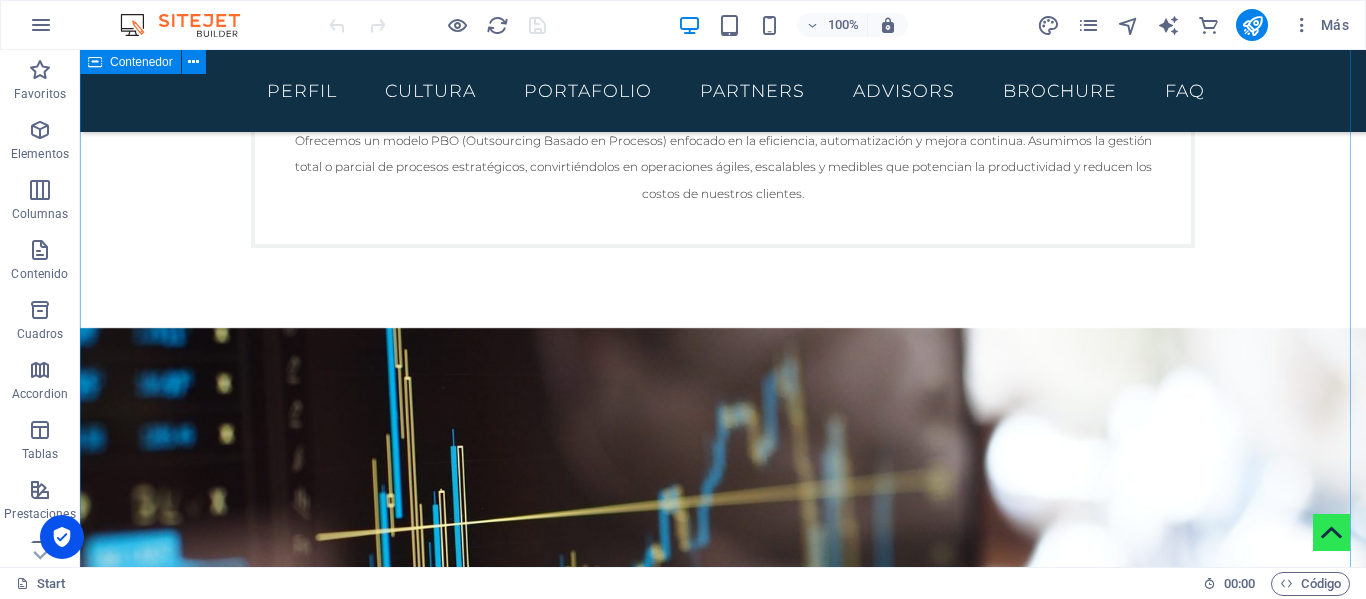 click on "Profesional Back Office - PBO SAC  FAQ Impulso de Ventas Multiplica tus Oportunidades, Concreta Más Negocios. Transformamos tus procesos de ventas con soluciones que garantizan una prospección eficiente, una gestión efectiva de leads y el cierre de más oportunidades. Prospección y Calificación de Leads:  Herramientas para identificar, calificar y nutrir prospectos de alto valor, optimizando el tiempo de tu equipo comercial. Gestión de Campañas Omnicanal:  Automatizamos y centralizamos tus campañas de ventas a través de diferentes canales, asegurando un mensaje coherente y efectivo. Automatización del Proceso de Venta (Sales Automation):  Desde el seguimiento inicial hasta el cierre, nuestras herramientas optimizan cada etapa del embudo de ventas. Excelencia en Atención al Cliente Construye Lealtad con Cada Interacción. Ofrece una experiencia de cliente superior que fideliza y convierte a tus usuarios en embajadores de tu marca. Nuestra tecnología y equipo están preparados para cada contacto." at bounding box center (723, 8069) 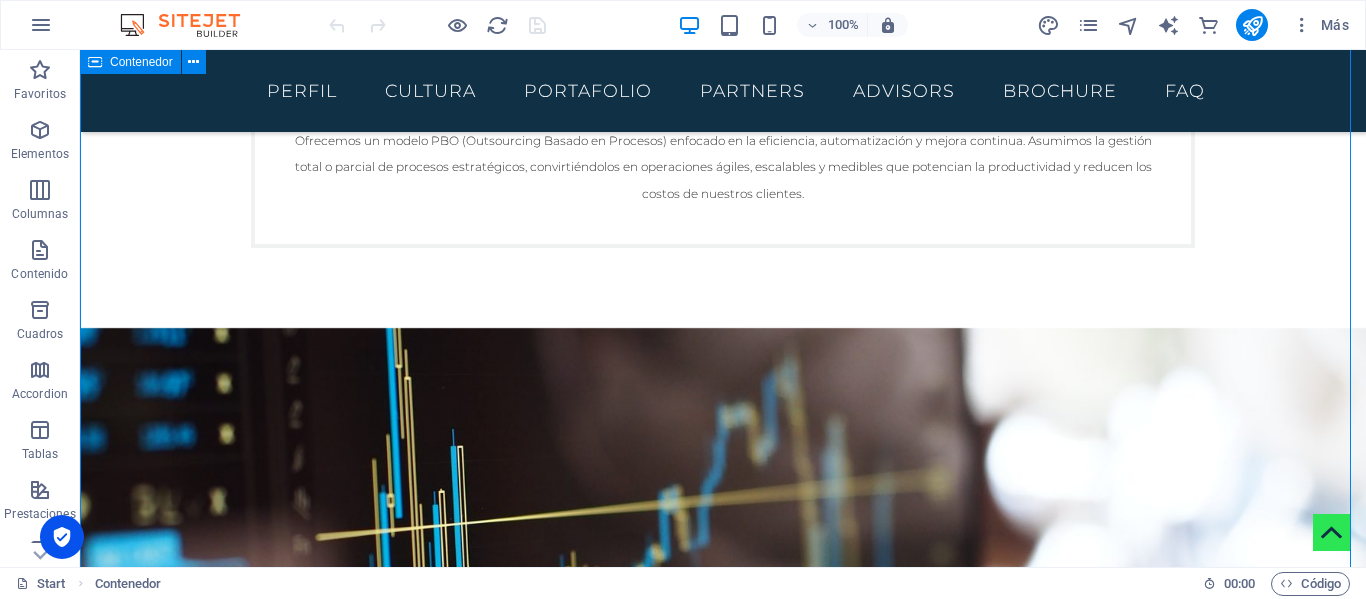 click on "Profesional Back Office - PBO SAC  FAQ Impulso de Ventas Multiplica tus Oportunidades, Concreta Más Negocios. Transformamos tus procesos de ventas con soluciones que garantizan una prospección eficiente, una gestión efectiva de leads y el cierre de más oportunidades. Prospección y Calificación de Leads:  Herramientas para identificar, calificar y nutrir prospectos de alto valor, optimizando el tiempo de tu equipo comercial. Gestión de Campañas Omnicanal:  Automatizamos y centralizamos tus campañas de ventas a través de diferentes canales, asegurando un mensaje coherente y efectivo. Automatización del Proceso de Venta (Sales Automation):  Desde el seguimiento inicial hasta el cierre, nuestras herramientas optimizan cada etapa del embudo de ventas. Excelencia en Atención al Cliente Construye Lealtad con Cada Interacción. Ofrece una experiencia de cliente superior que fideliza y convierte a tus usuarios en embajadores de tu marca. Nuestra tecnología y equipo están preparados para cada contacto." at bounding box center (723, 8069) 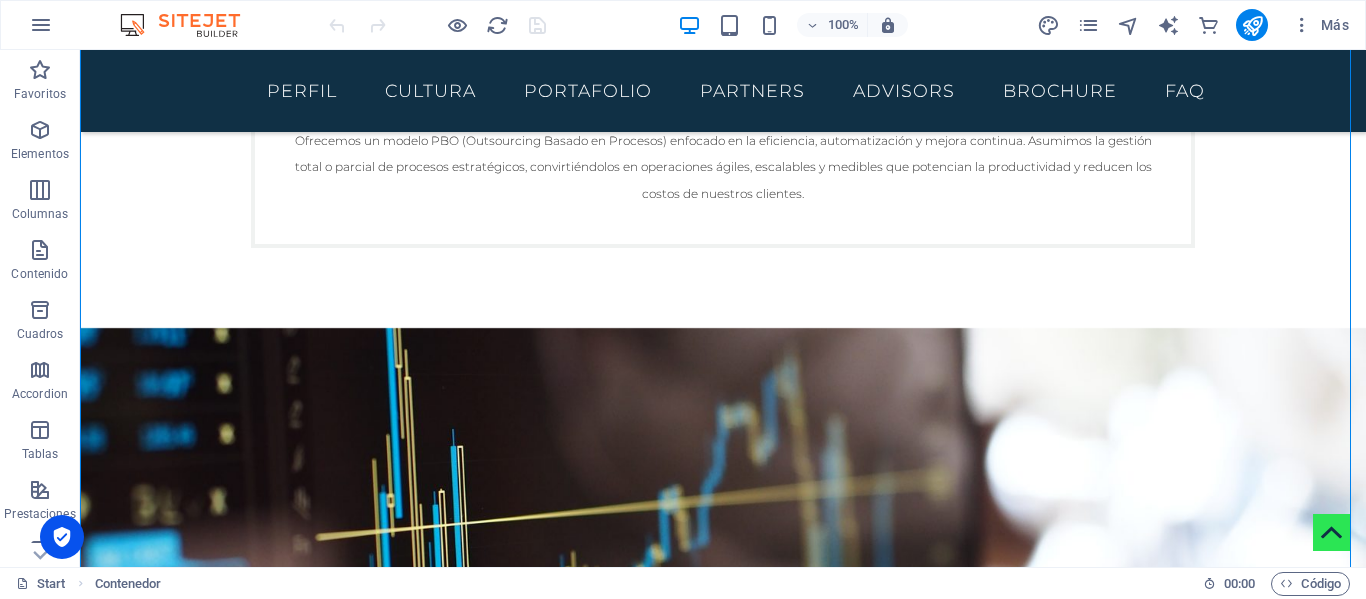 drag, startPoint x: 1350, startPoint y: 217, endPoint x: 1364, endPoint y: 164, distance: 54.81788 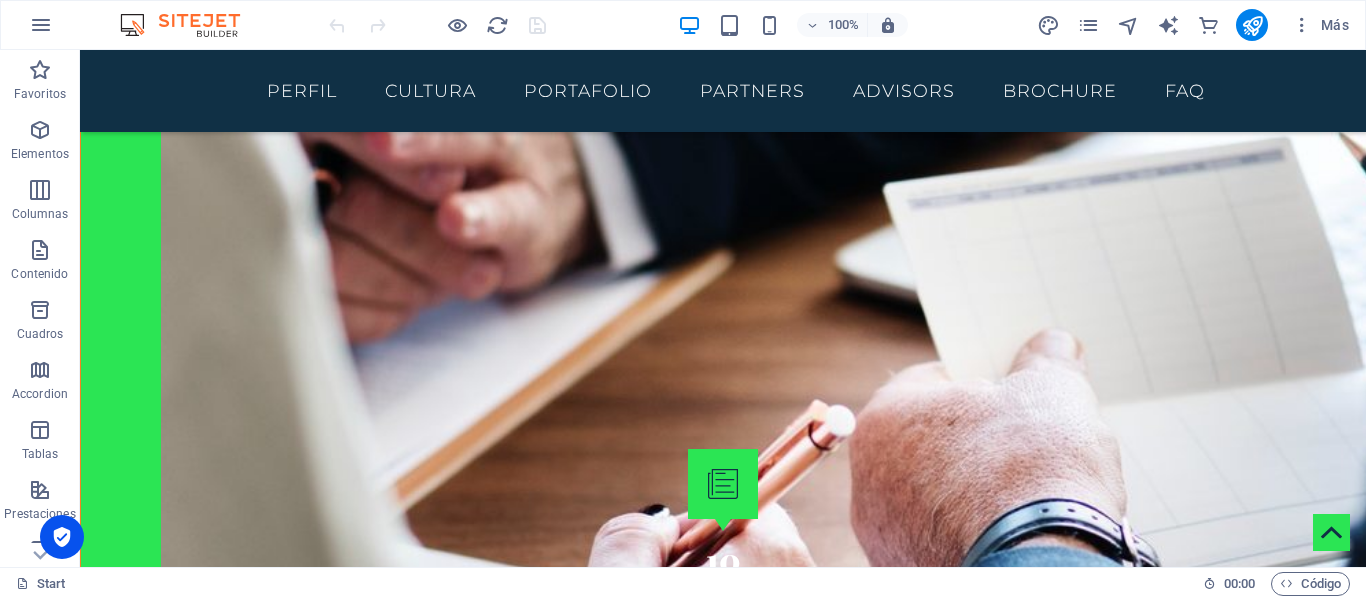 scroll, scrollTop: 5475, scrollLeft: 0, axis: vertical 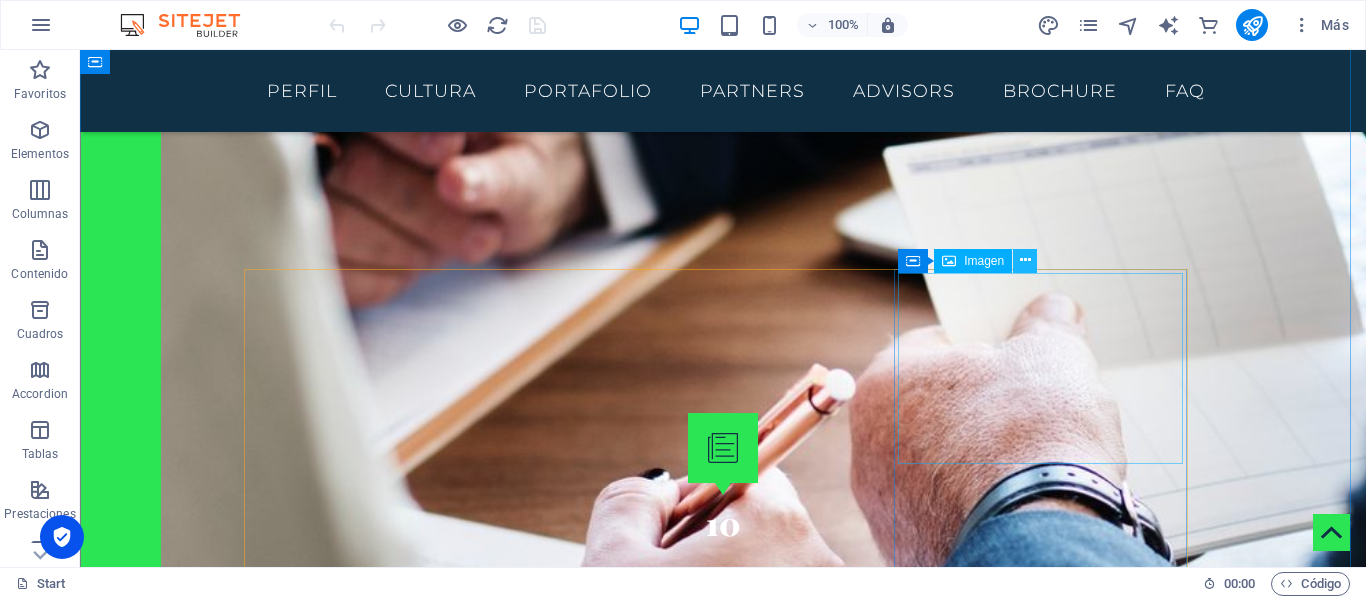 click at bounding box center [1025, 260] 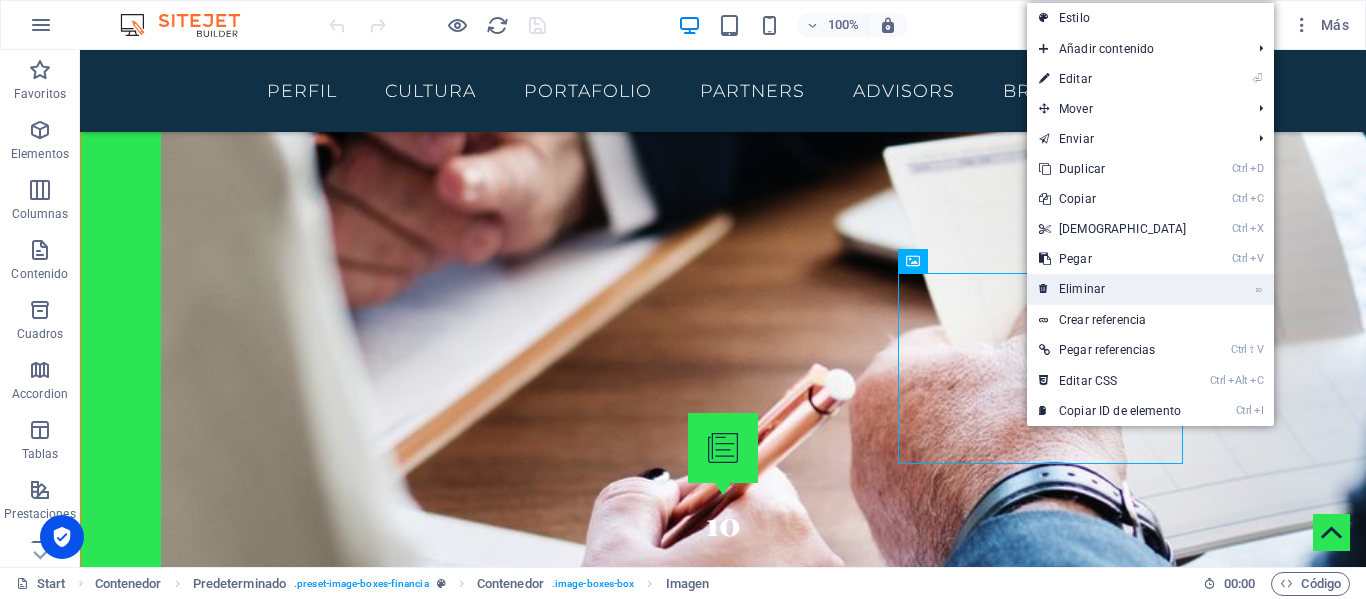 click on "⌦  Eliminar" at bounding box center (1113, 289) 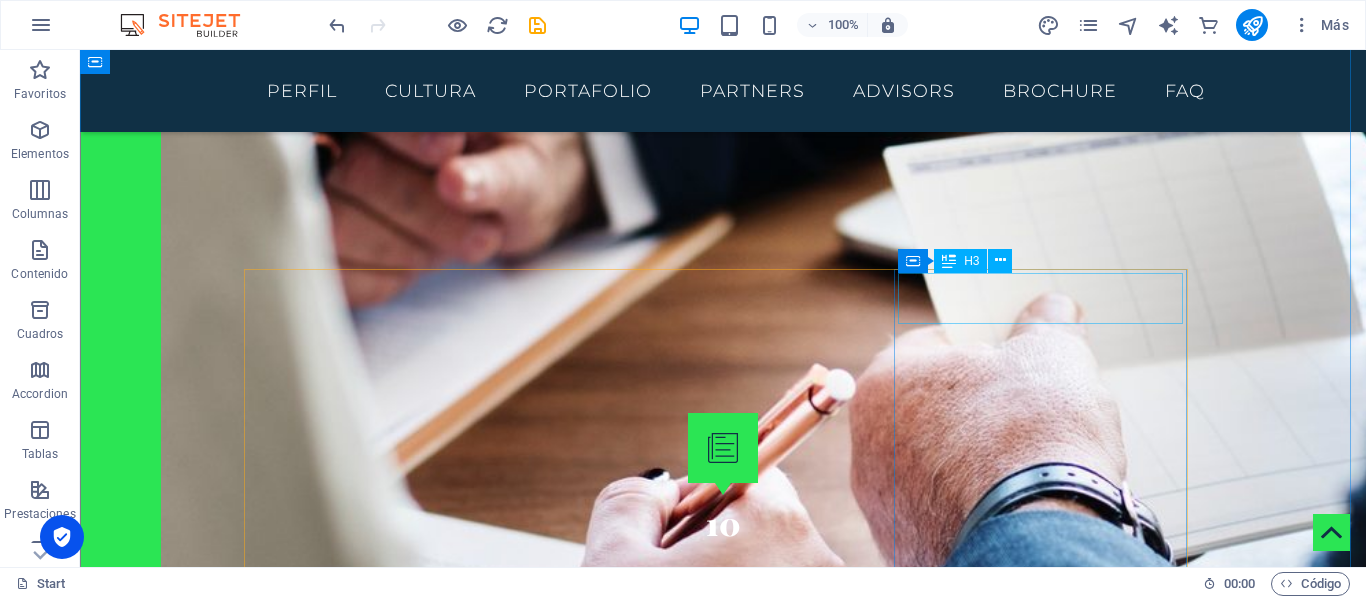 click on "WILFREDO RODRIGUEZ" at bounding box center [723, 7089] 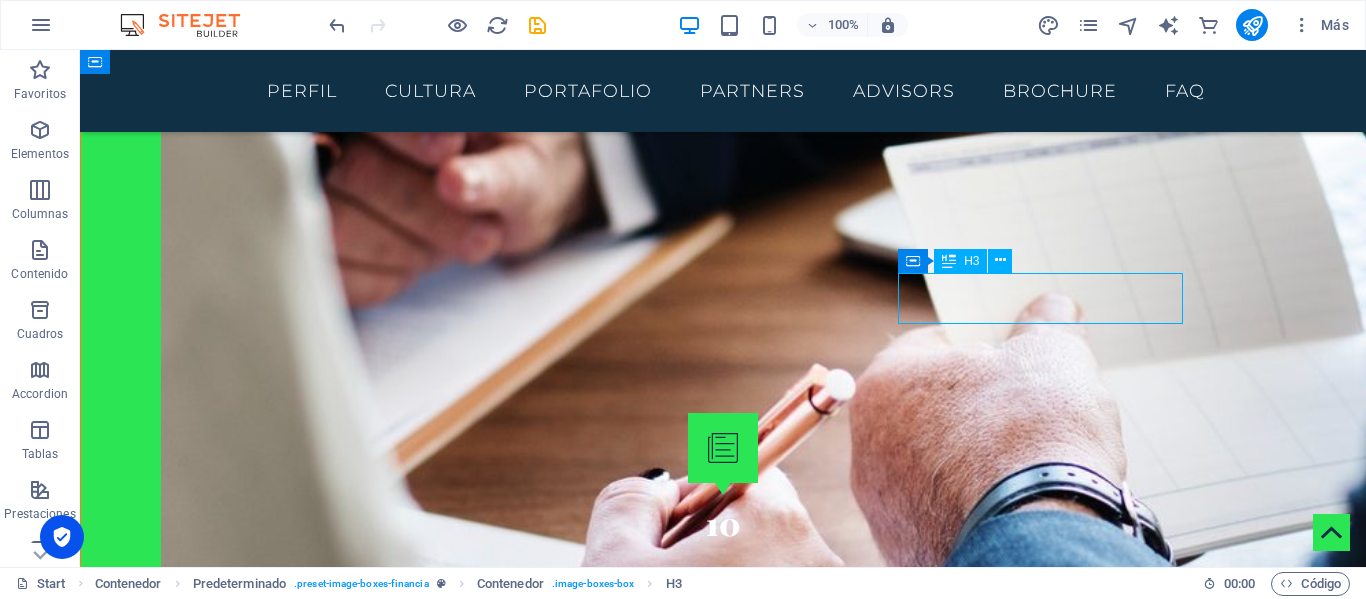 click on "WILFREDO RODRIGUEZ" at bounding box center [723, 7089] 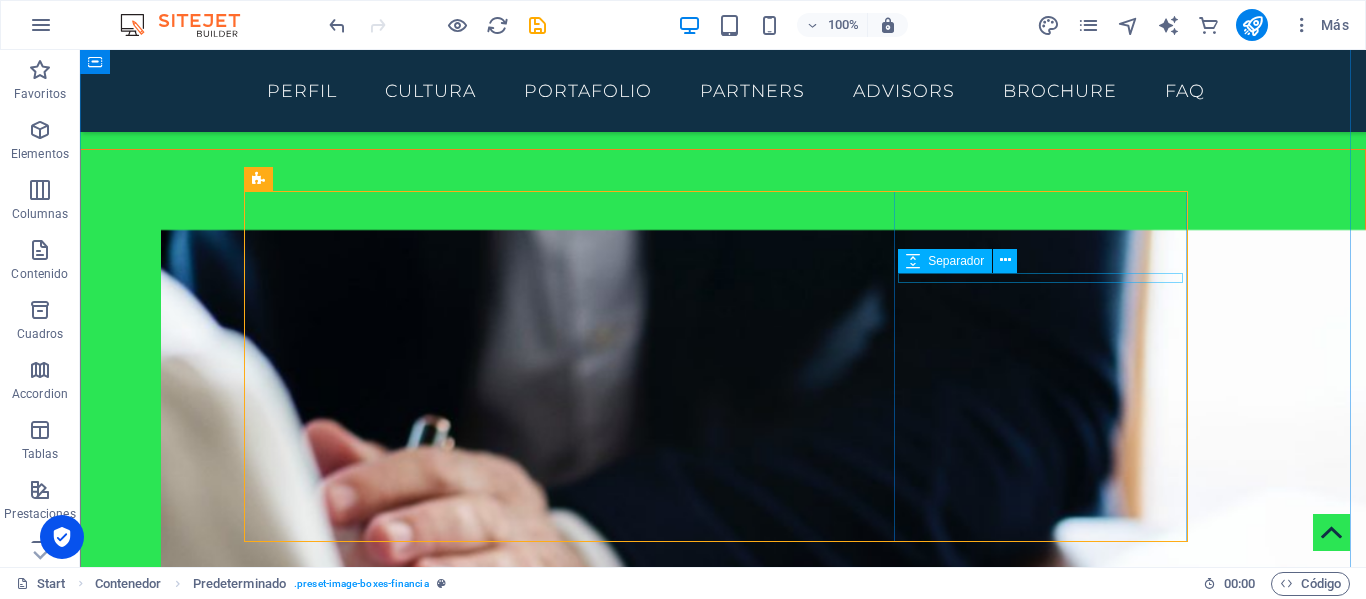 scroll, scrollTop: 5553, scrollLeft: 0, axis: vertical 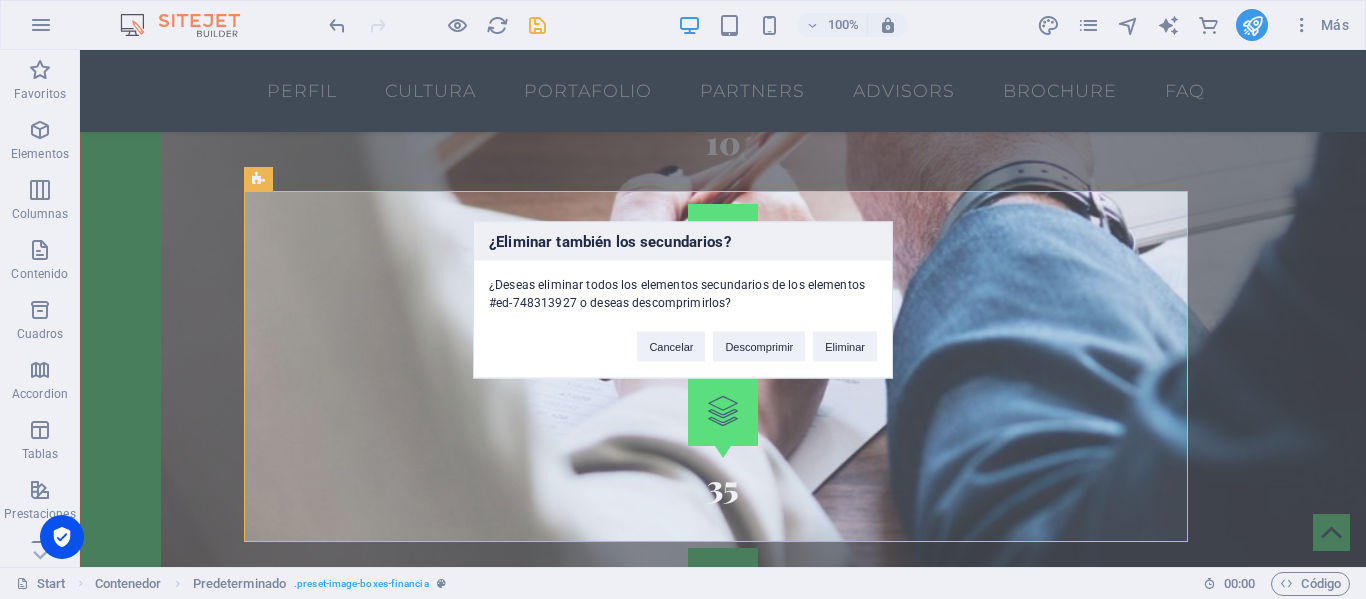click on "¿Eliminar también los secundarios? ¿Deseas eliminar todos los elementos secundarios de los elementos #ed-748313927 o deseas descomprimirlos? Cancelar Descomprimir Eliminar" at bounding box center [683, 299] 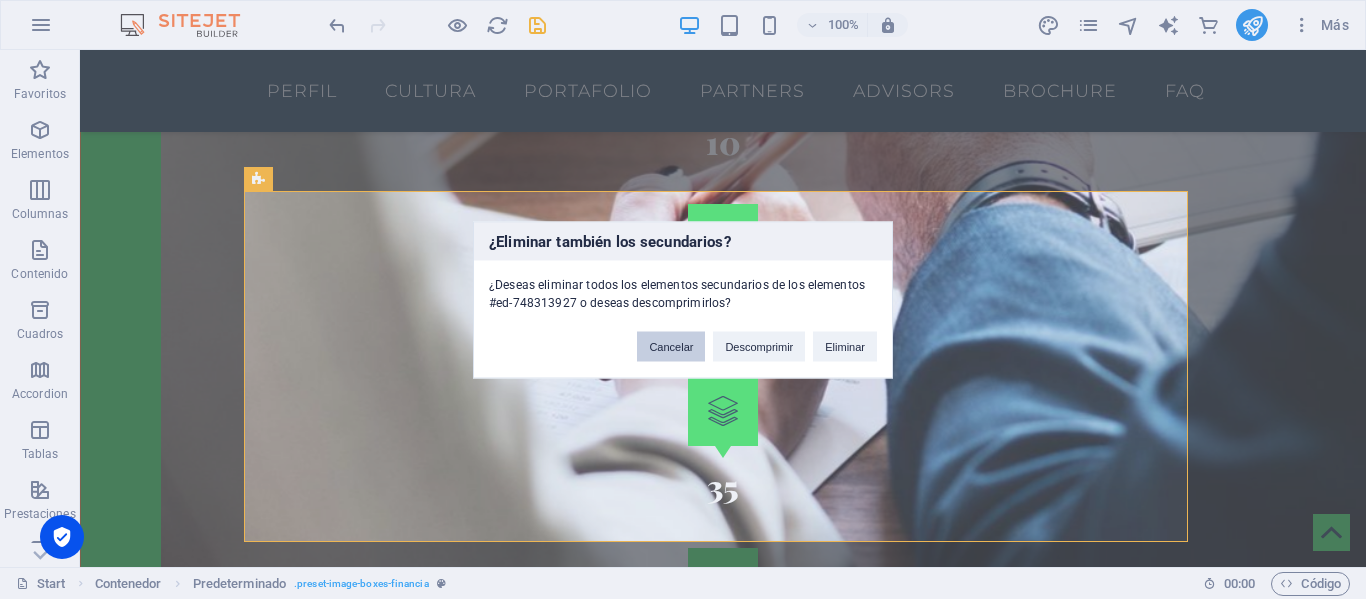 click on "Cancelar" at bounding box center [671, 346] 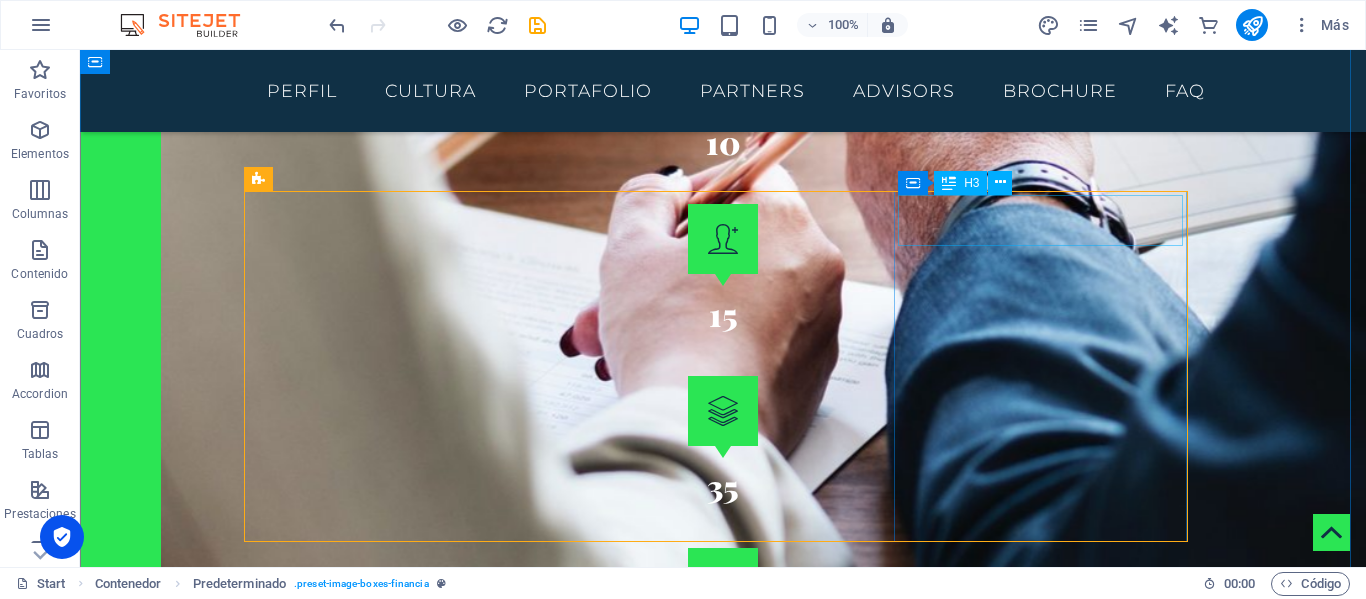 click on "WILFREDO RODRIGUEZ" at bounding box center (723, 6699) 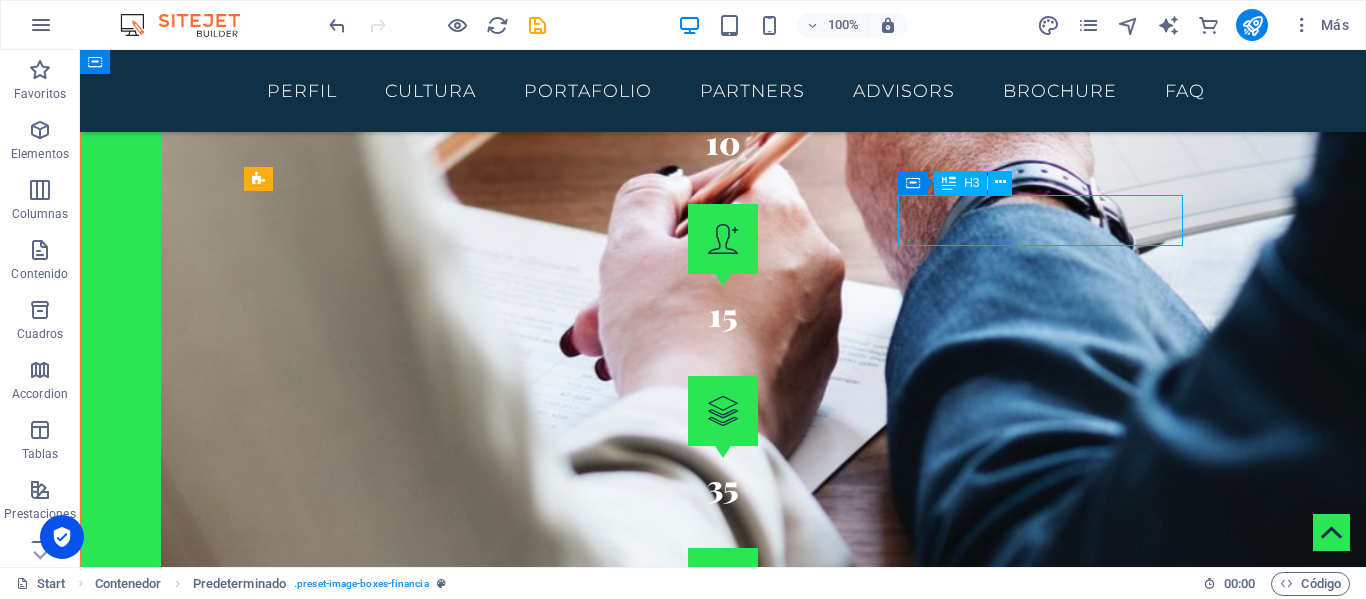 click on "WILFREDO RODRIGUEZ" at bounding box center [723, 6699] 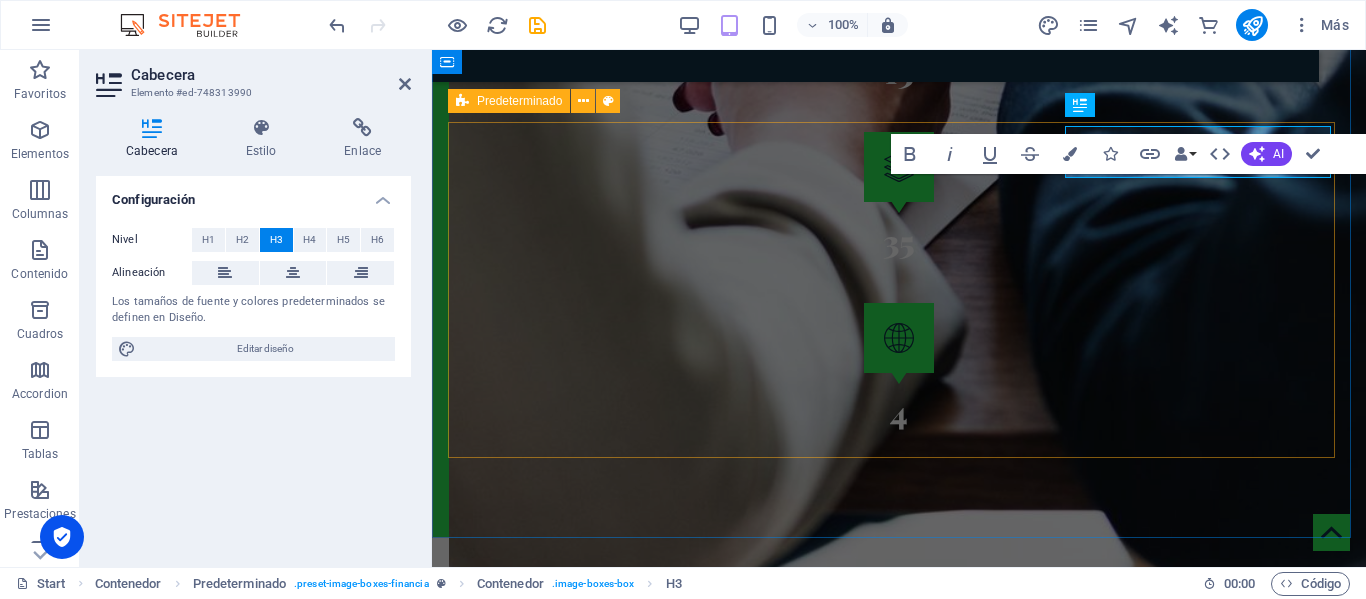 scroll, scrollTop: 4827, scrollLeft: 0, axis: vertical 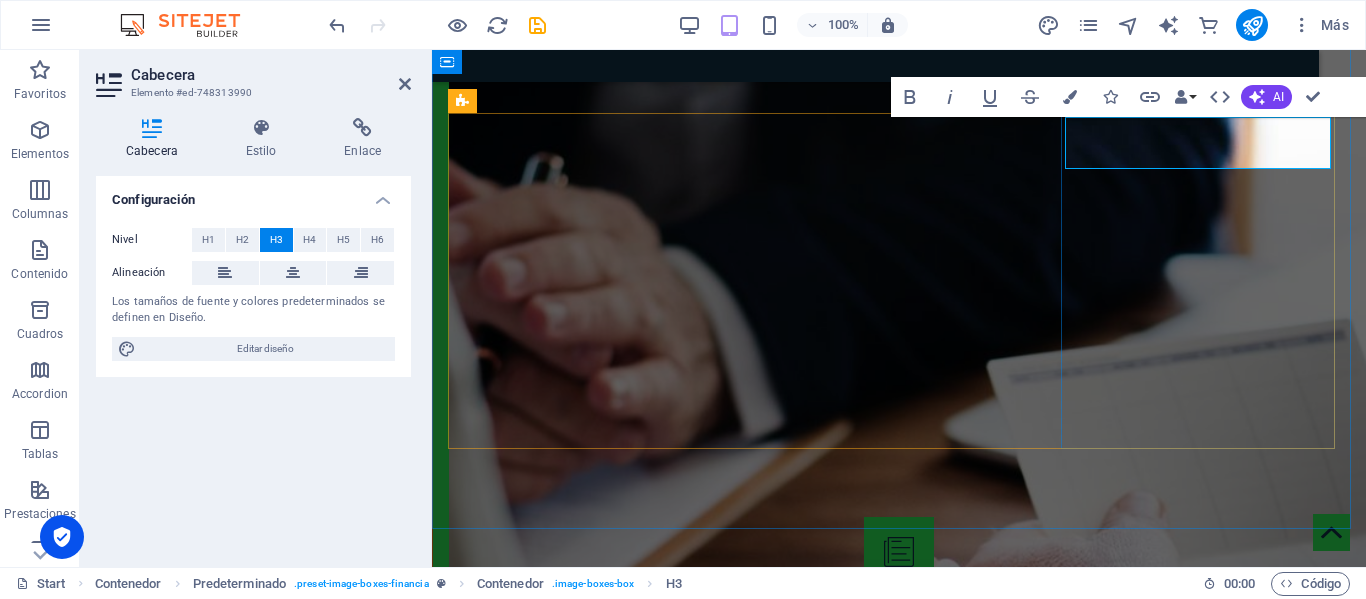 type 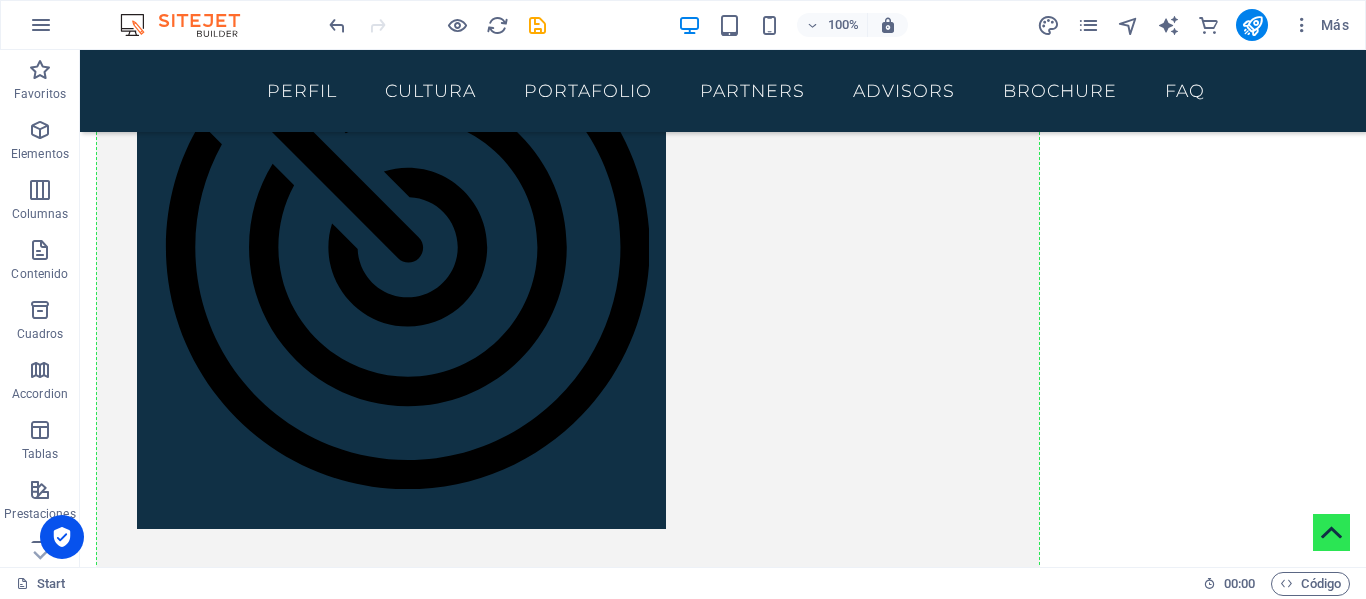 scroll, scrollTop: 0, scrollLeft: 0, axis: both 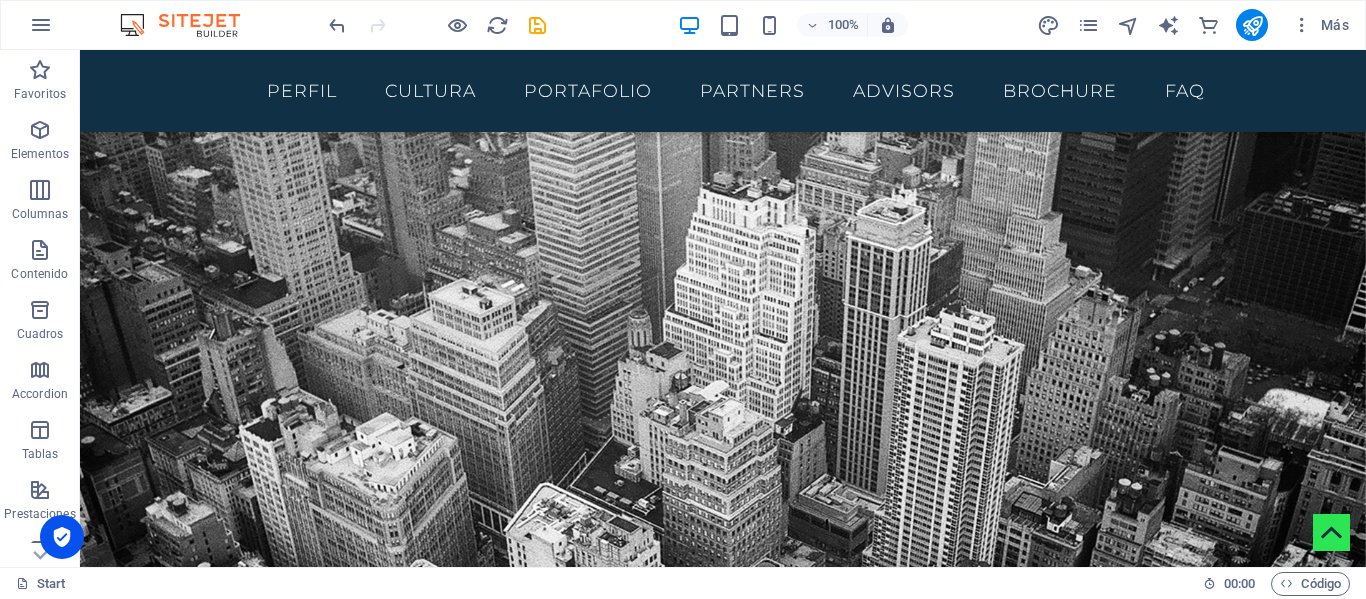 drag, startPoint x: 1362, startPoint y: 196, endPoint x: 1429, endPoint y: 92, distance: 123.71338 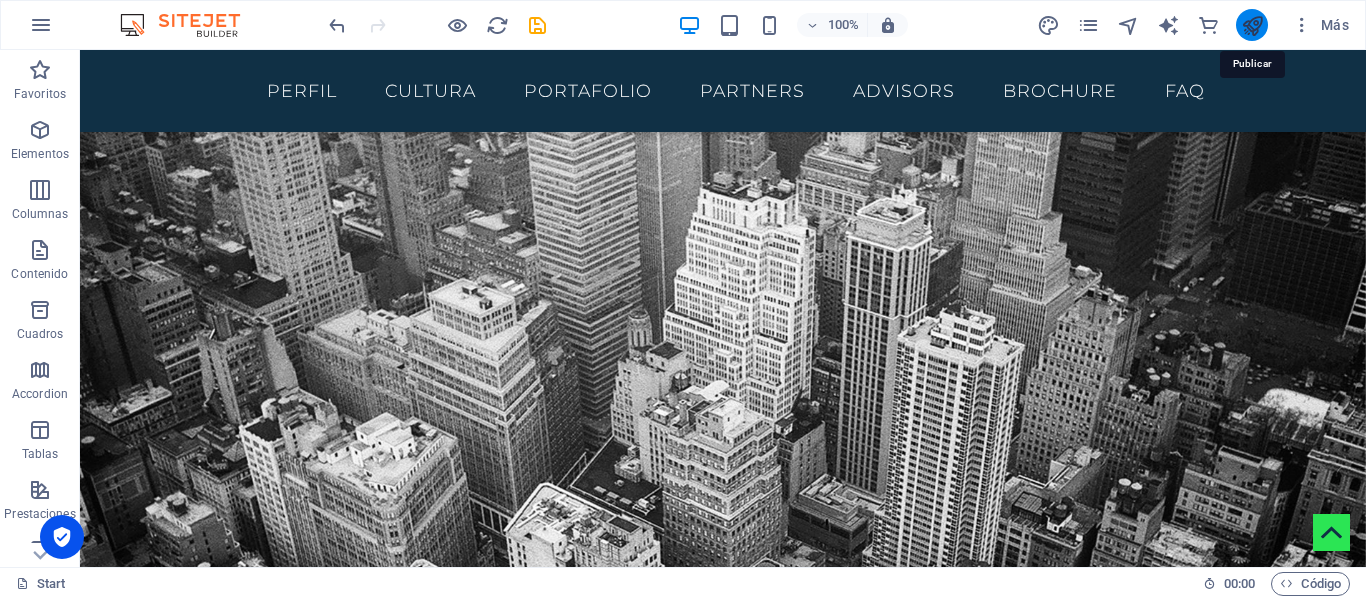 click at bounding box center (1252, 25) 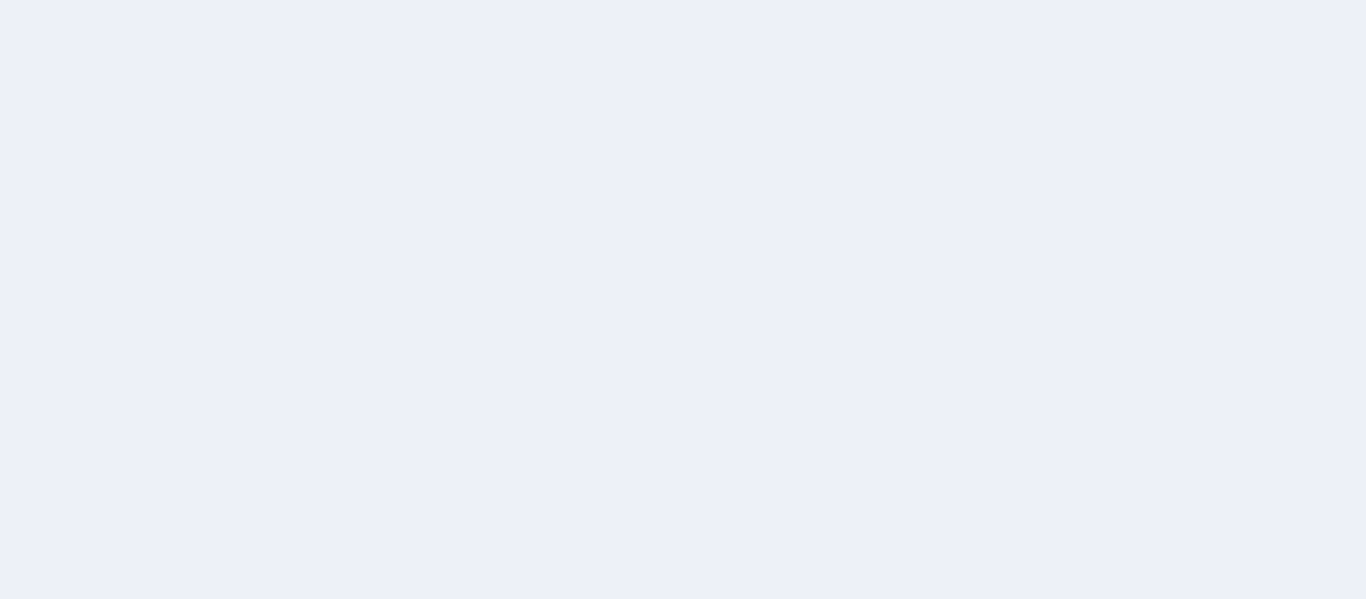 scroll, scrollTop: 0, scrollLeft: 0, axis: both 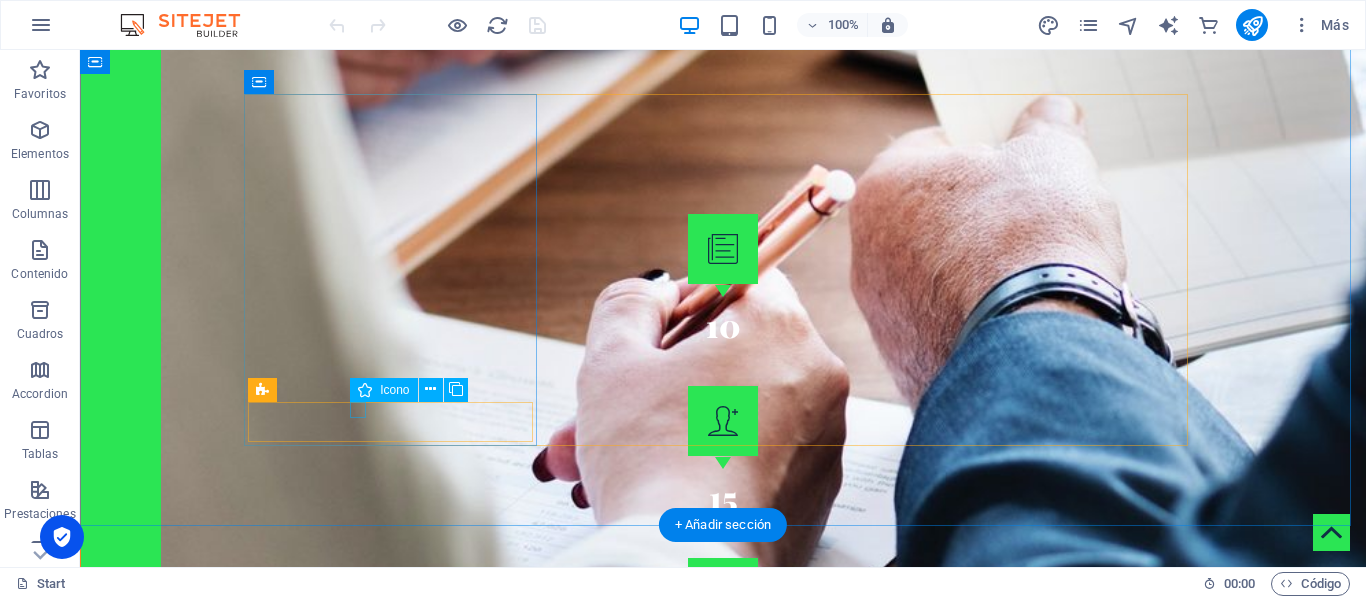 click at bounding box center [723, 5951] 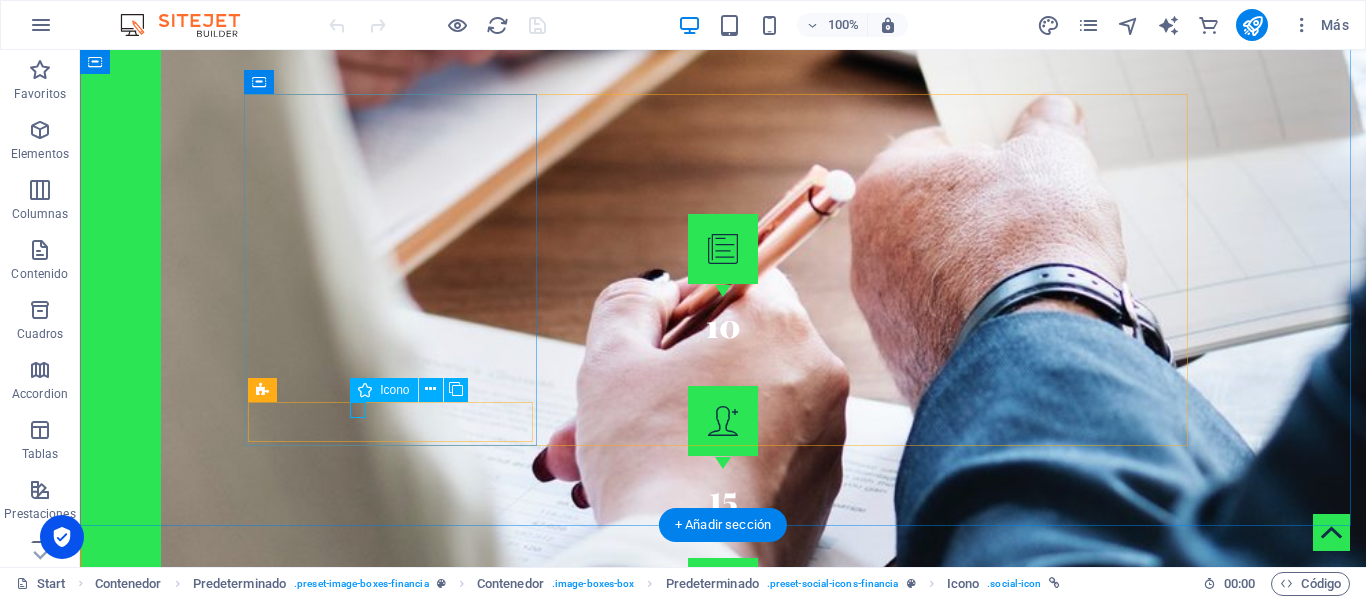 click at bounding box center [723, 5951] 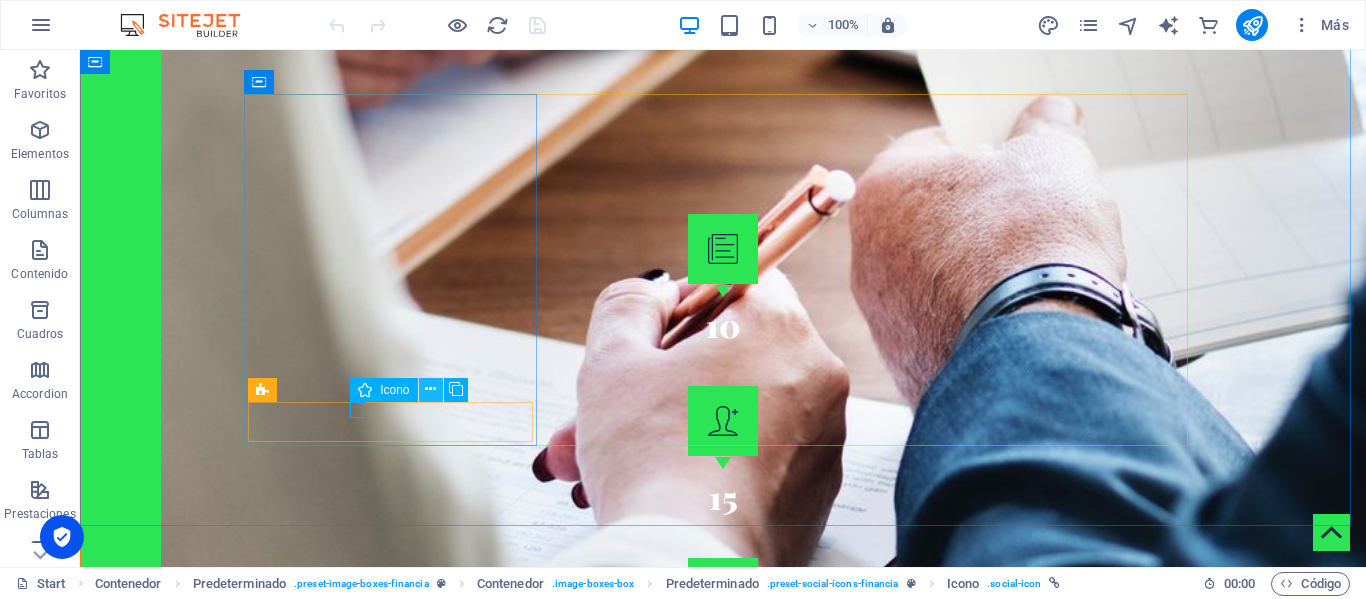 click at bounding box center (430, 389) 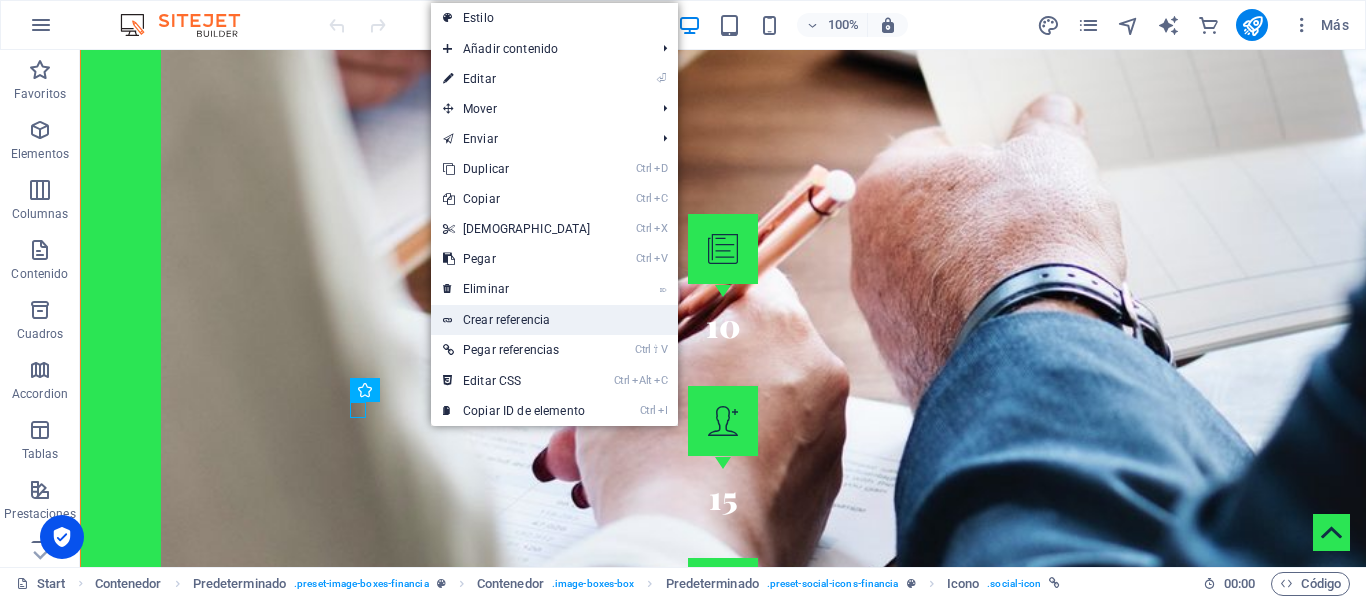 click on "Crear referencia" at bounding box center [554, 320] 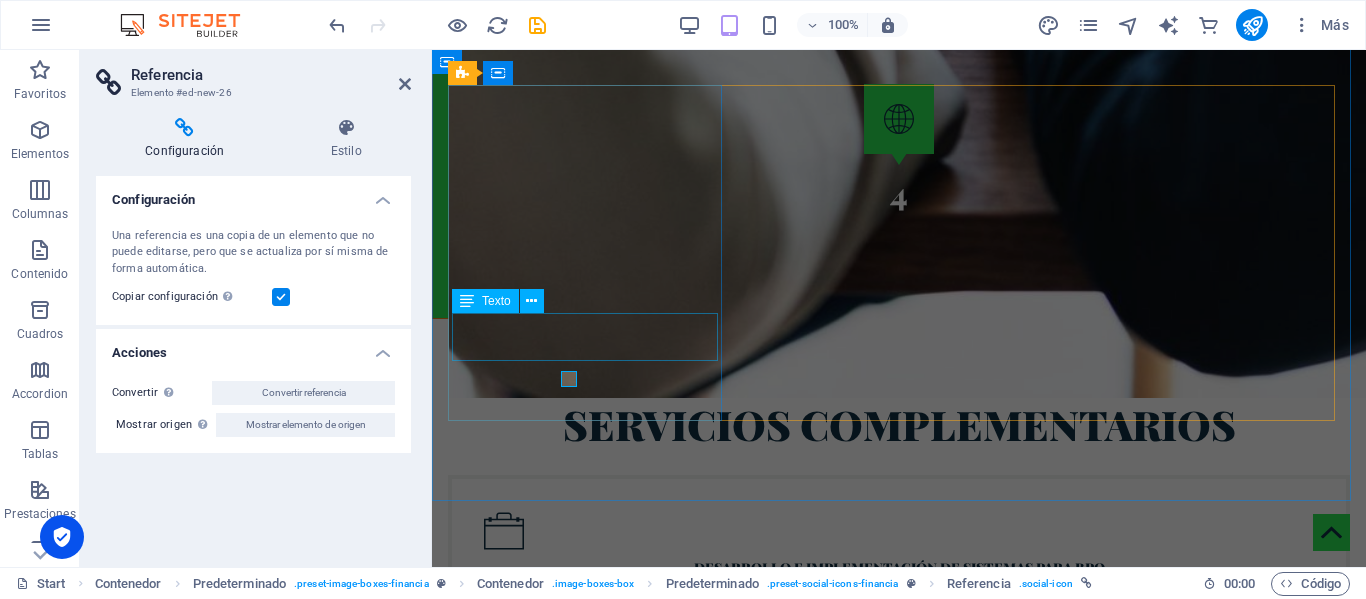 scroll, scrollTop: 4782, scrollLeft: 0, axis: vertical 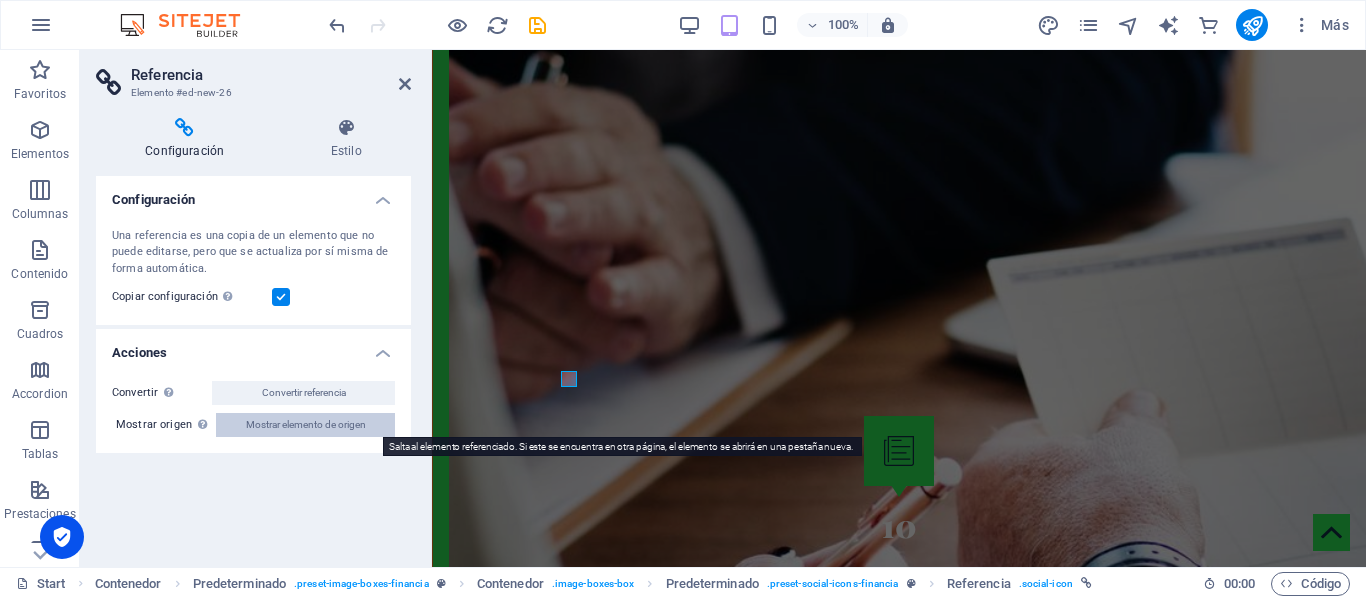 click on "Mostrar elemento de origen" at bounding box center [306, 425] 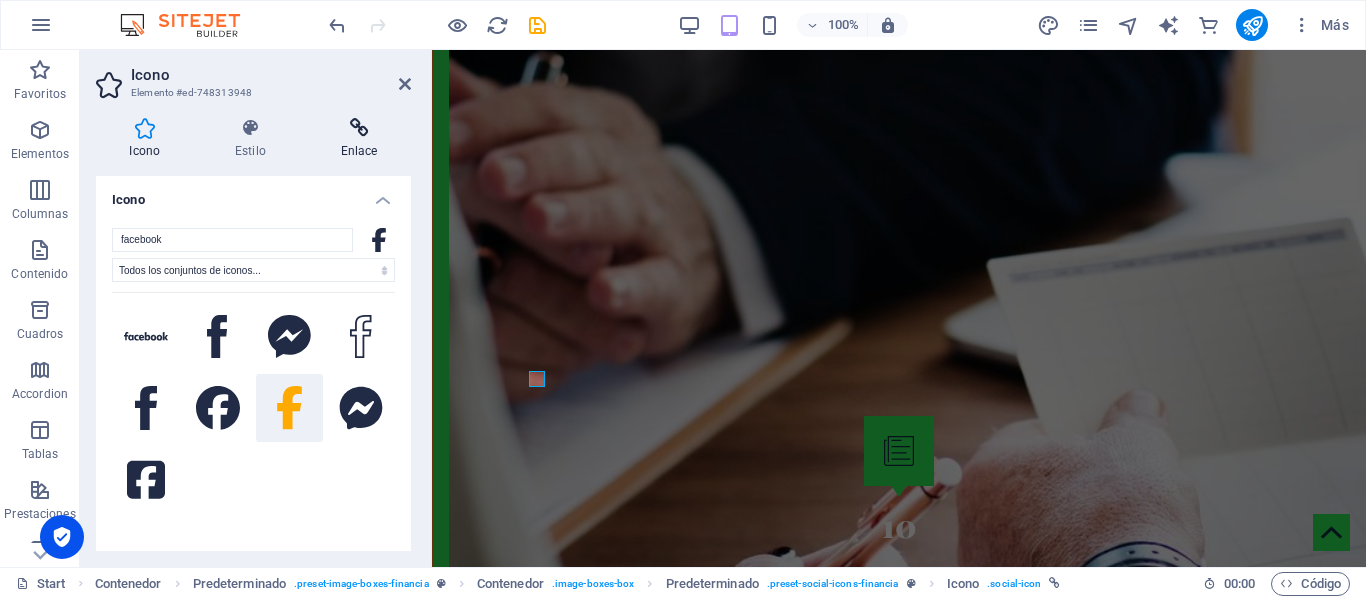 click on "Enlace" at bounding box center [359, 139] 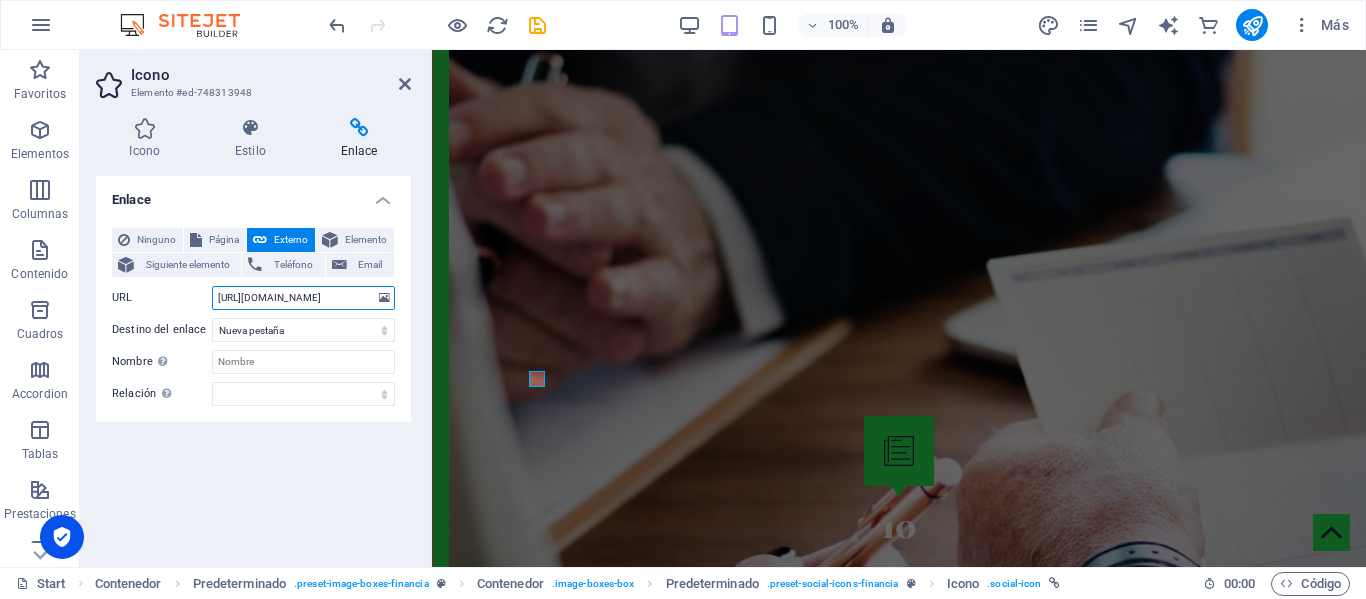 click on "[URL][DOMAIN_NAME]" at bounding box center [303, 298] 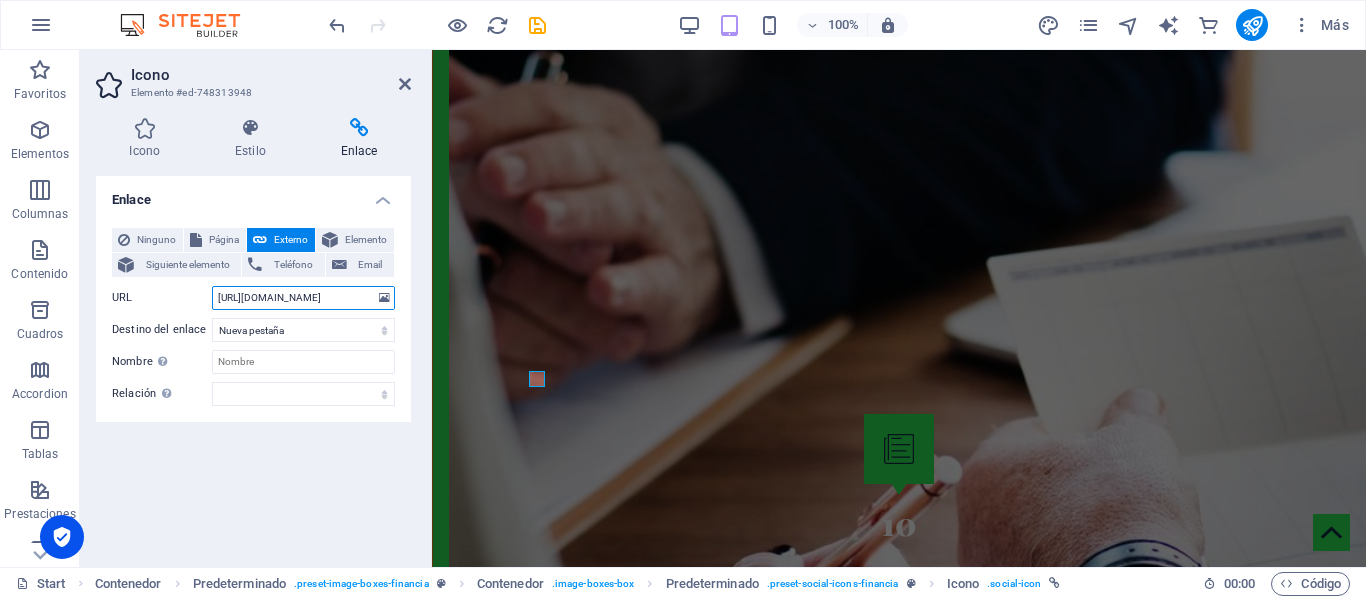 type on "[URL][DOMAIN_NAME]" 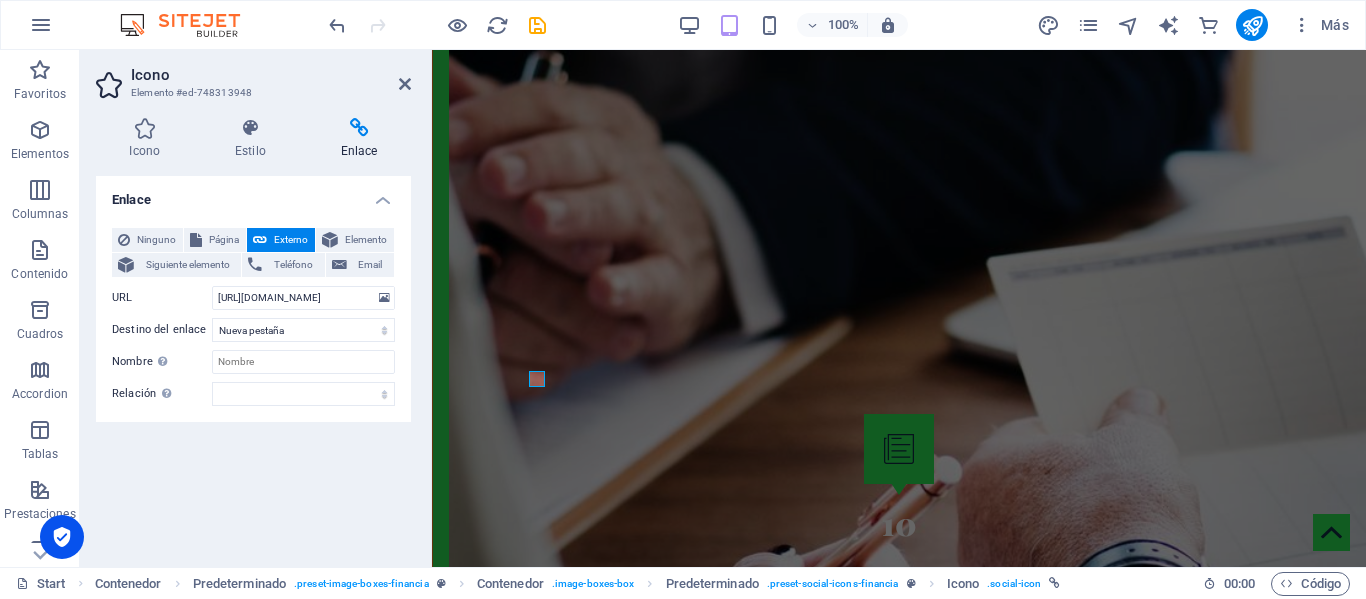 scroll, scrollTop: 0, scrollLeft: 0, axis: both 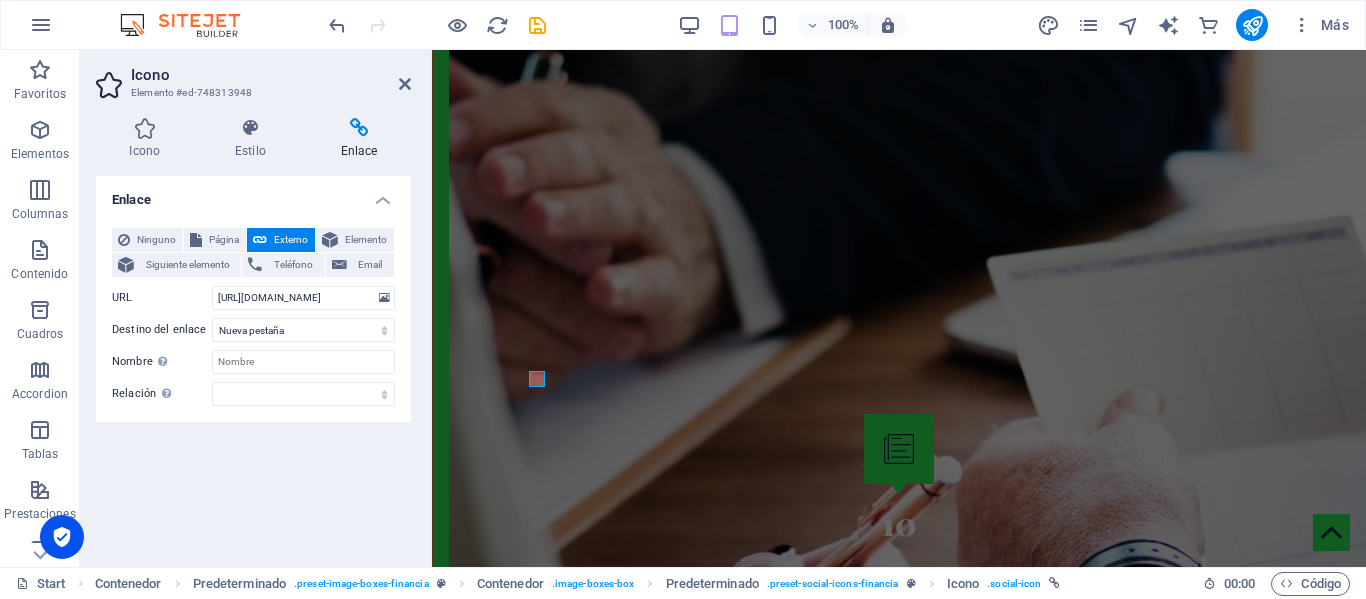 click at bounding box center [899, 7103] 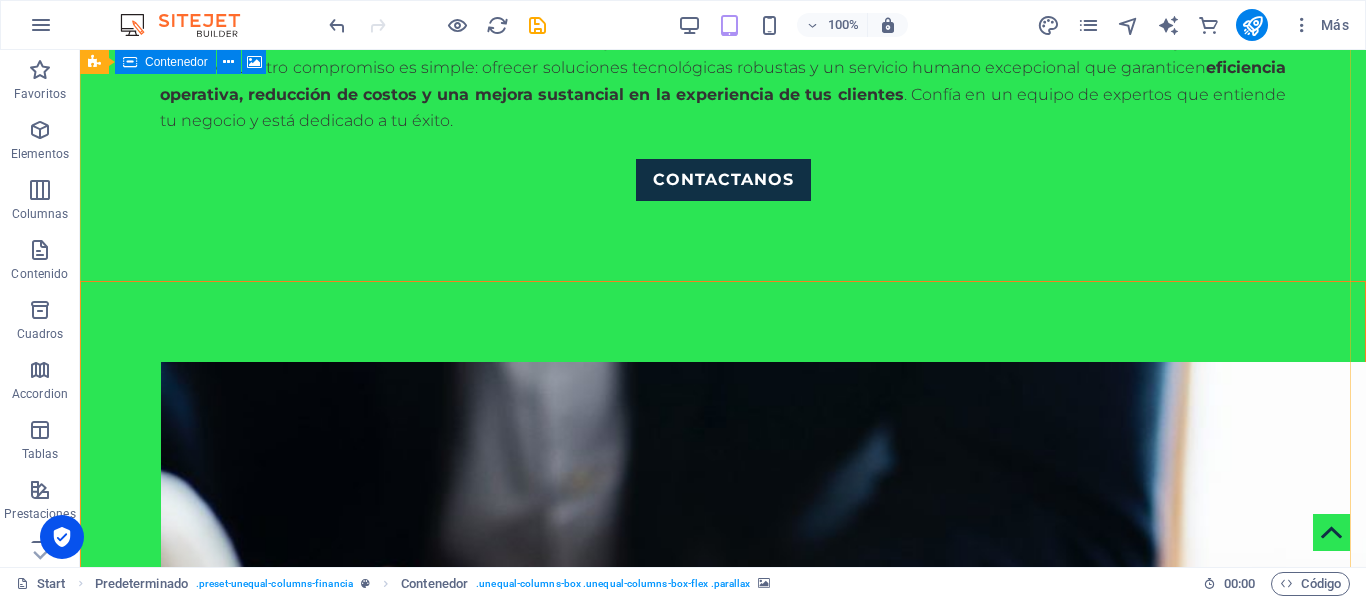 scroll, scrollTop: 6127, scrollLeft: 0, axis: vertical 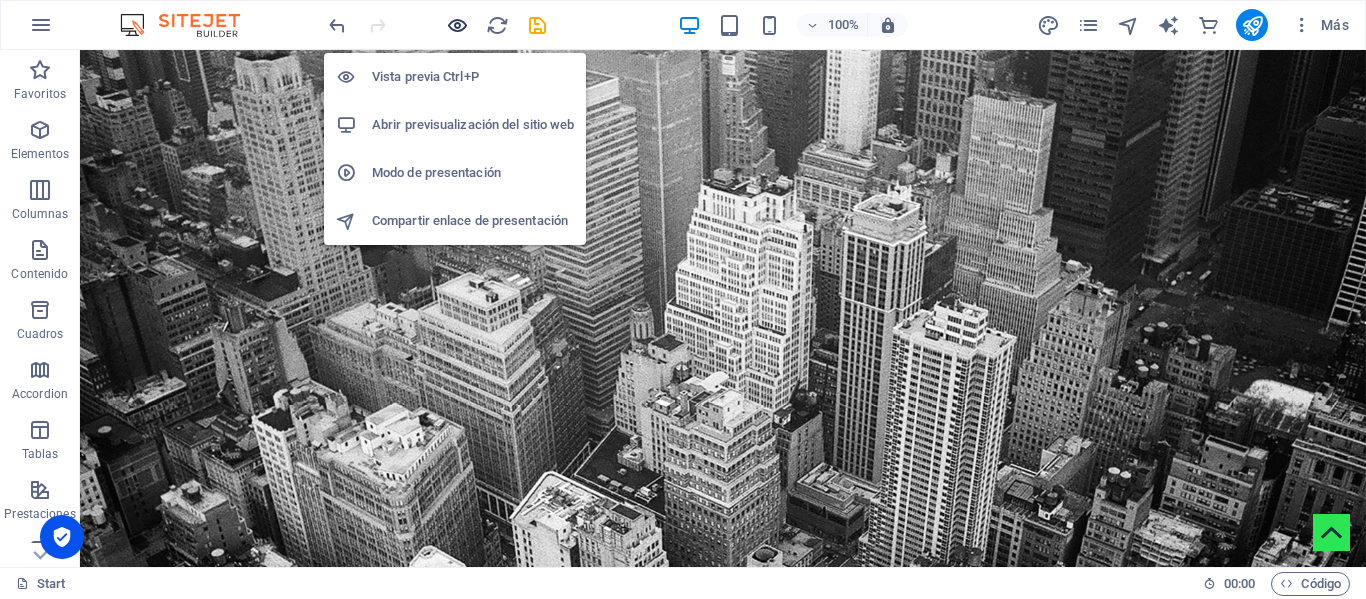 click at bounding box center (457, 25) 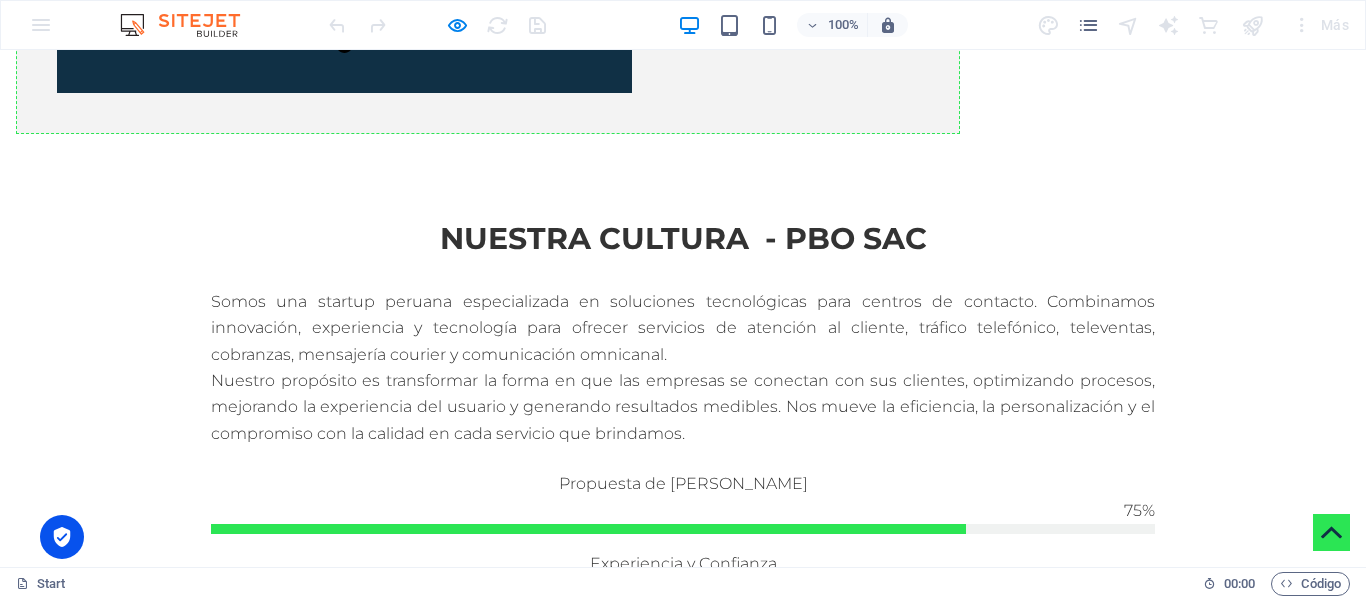 scroll, scrollTop: 3718, scrollLeft: 0, axis: vertical 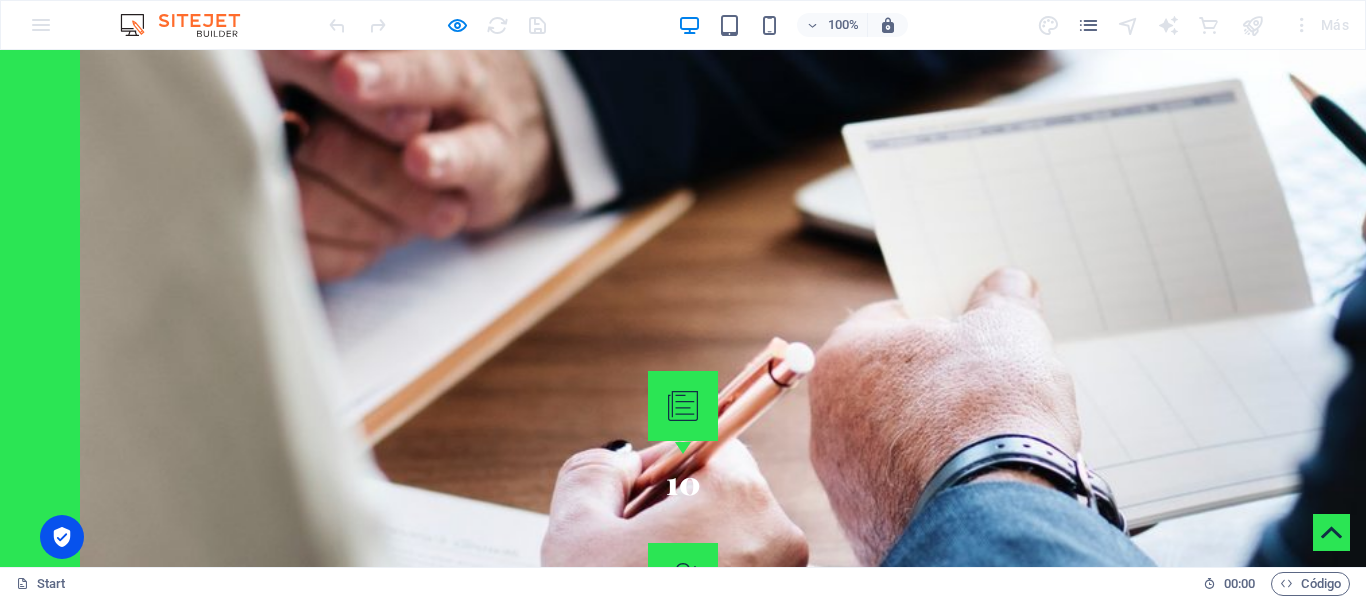 click 